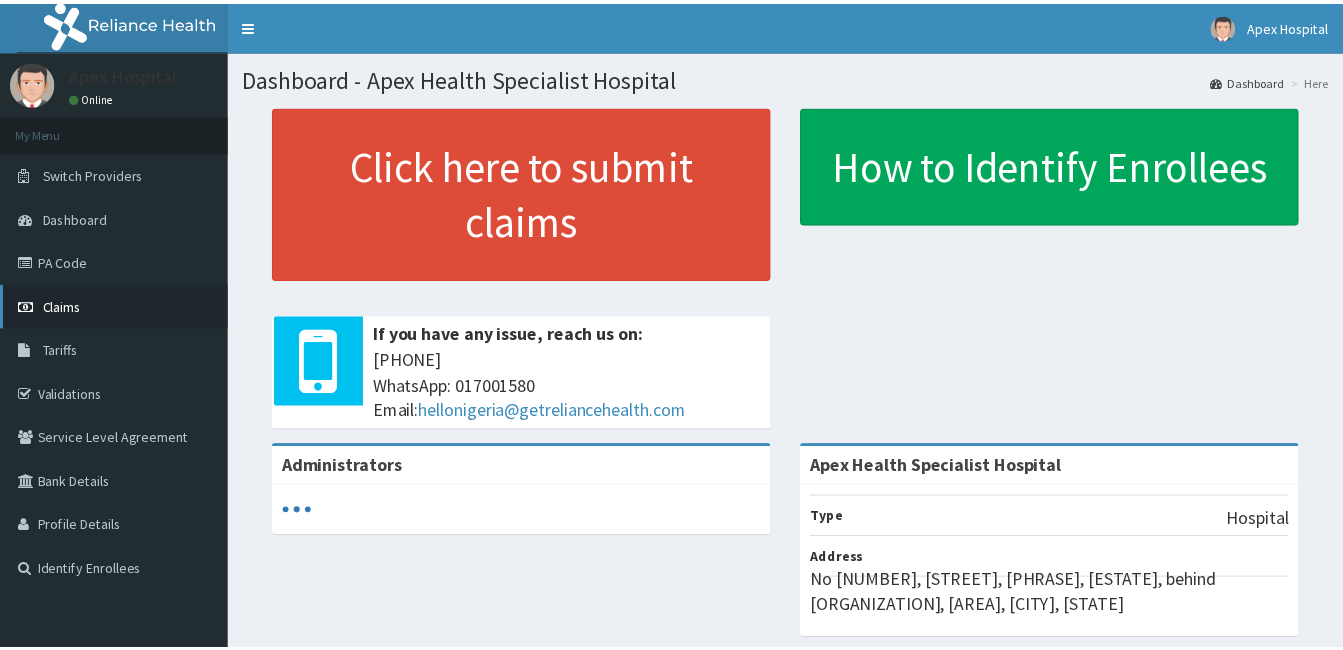 scroll, scrollTop: 0, scrollLeft: 0, axis: both 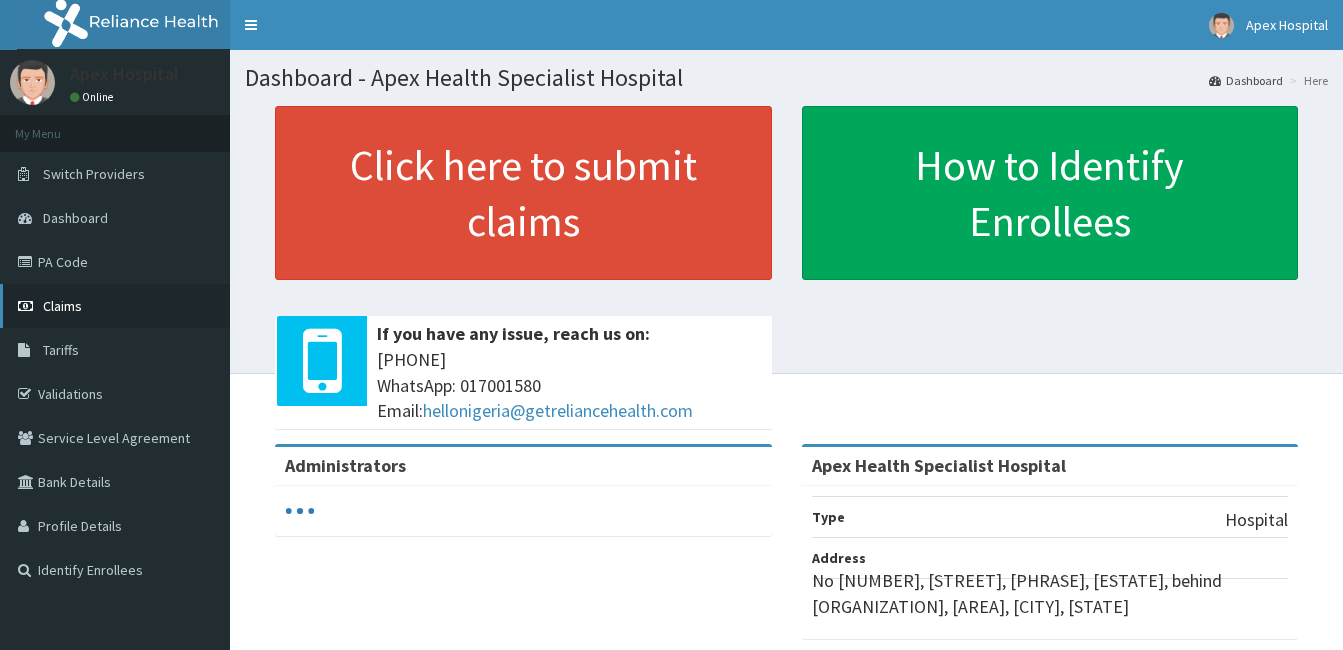 click on "Claims" at bounding box center (62, 306) 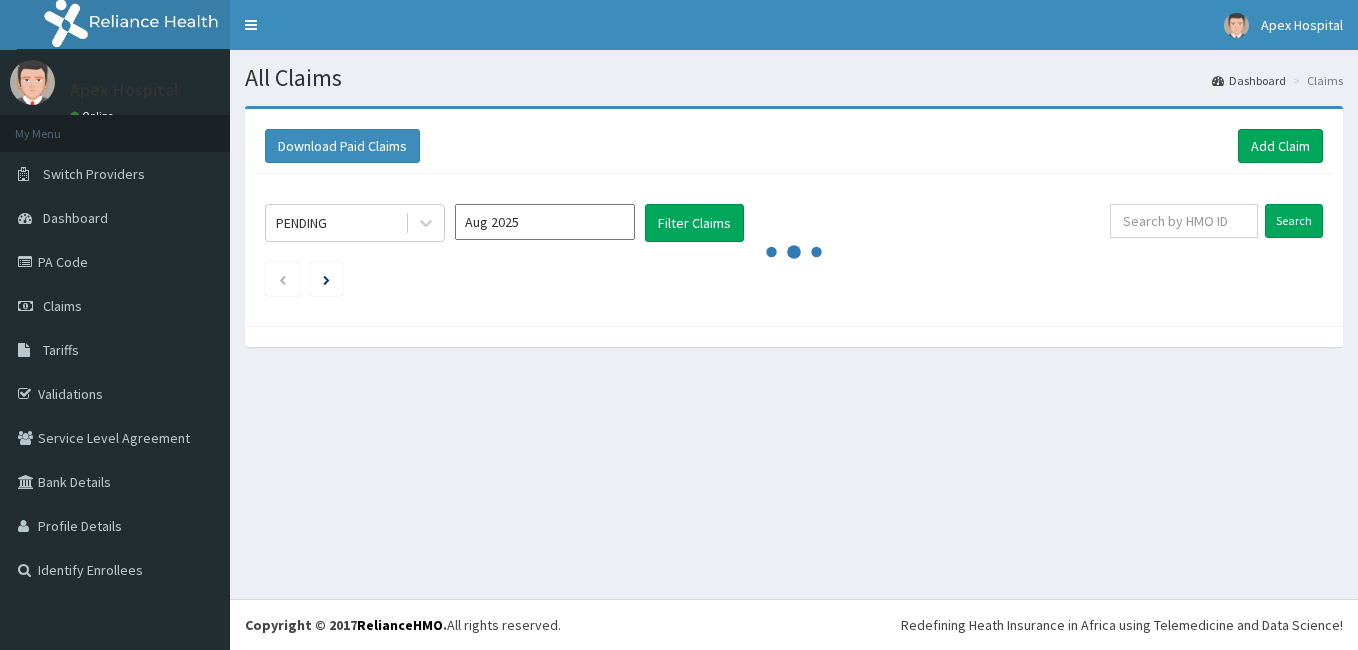 scroll, scrollTop: 0, scrollLeft: 0, axis: both 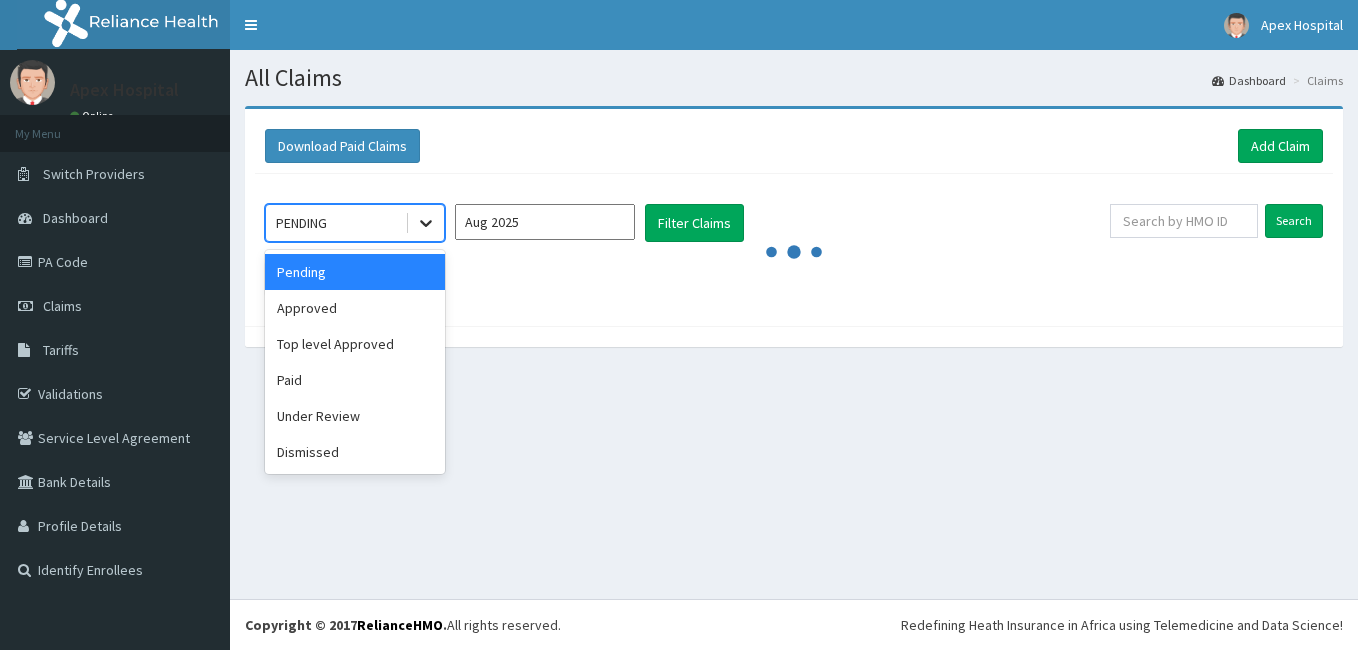 click at bounding box center (426, 223) 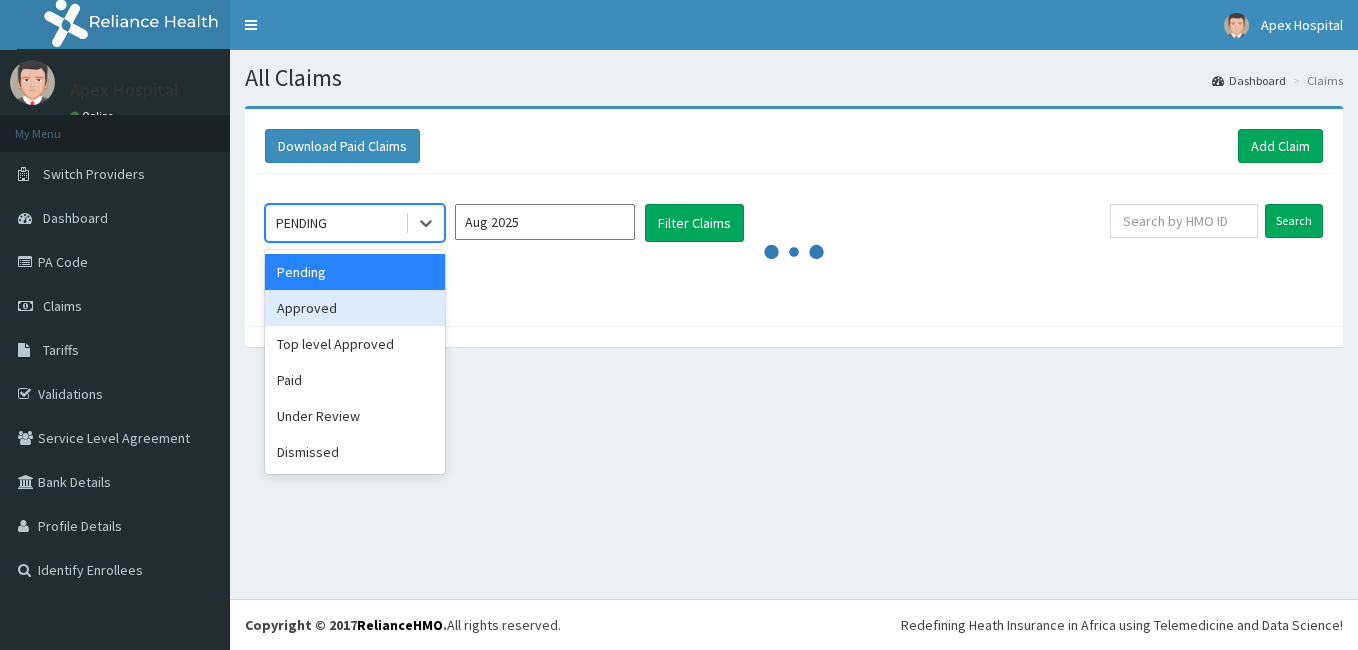 click on "Approved" at bounding box center (355, 308) 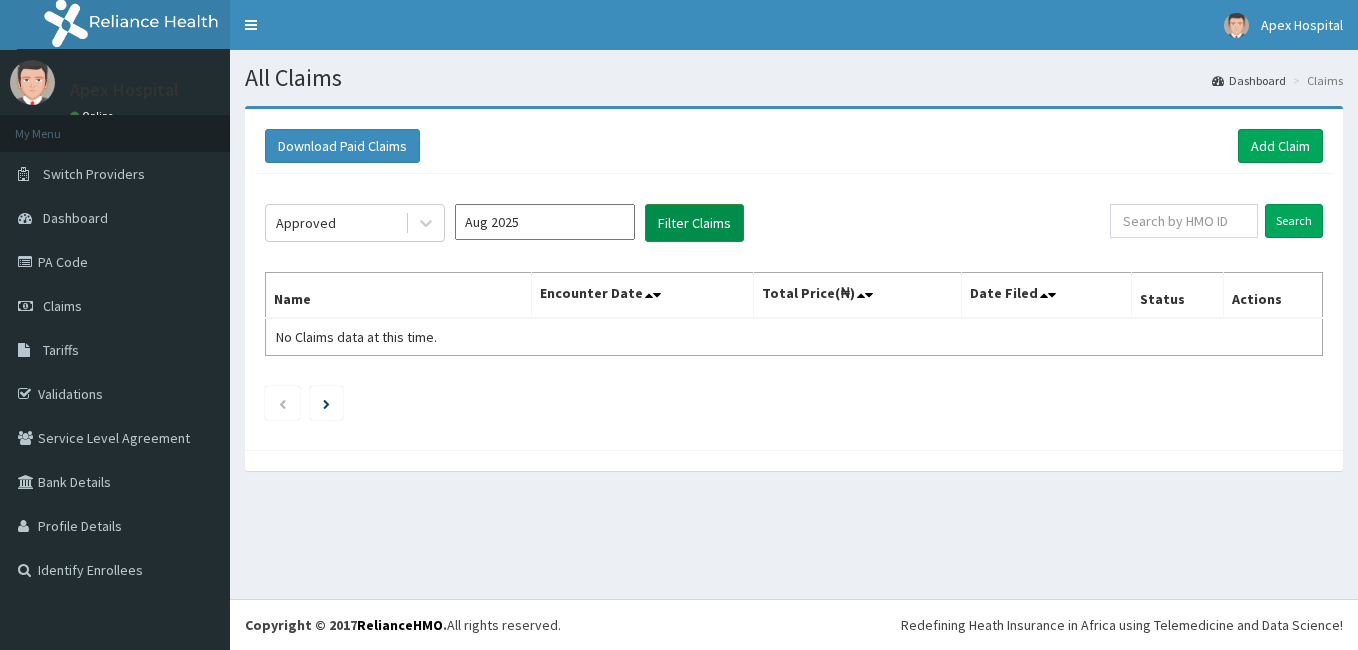 click on "Filter Claims" at bounding box center [694, 223] 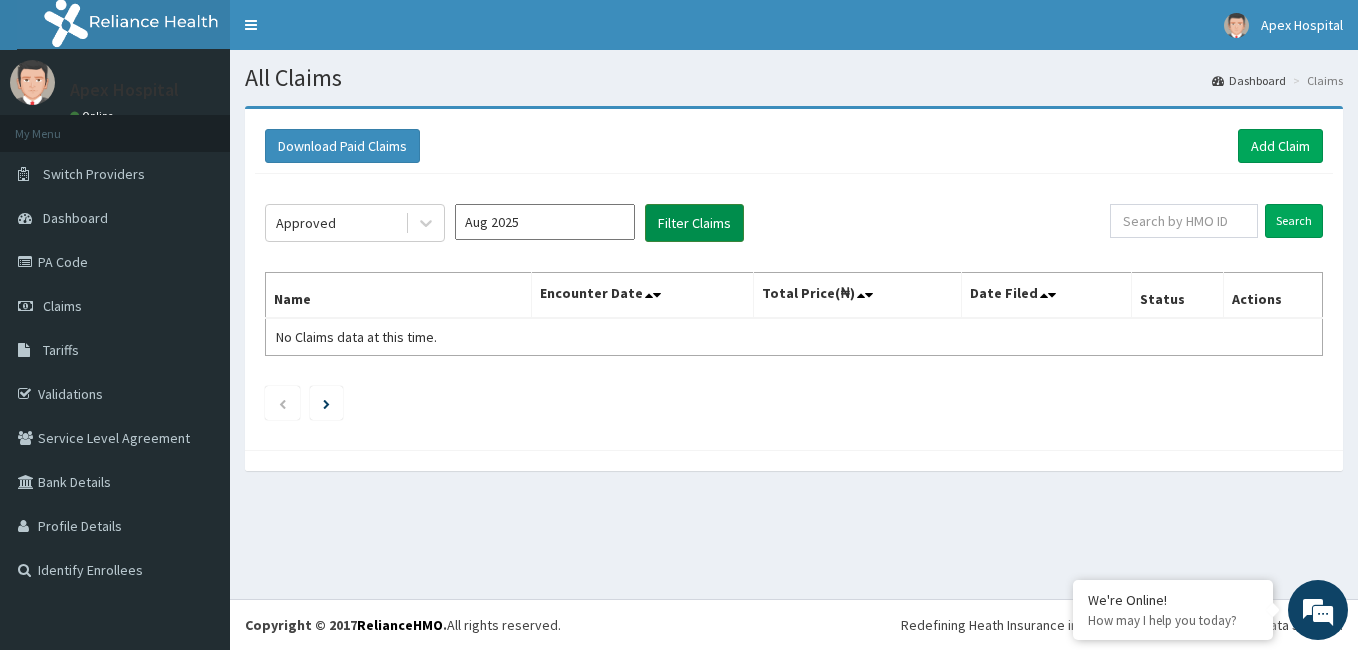 click on "Filter Claims" at bounding box center [694, 223] 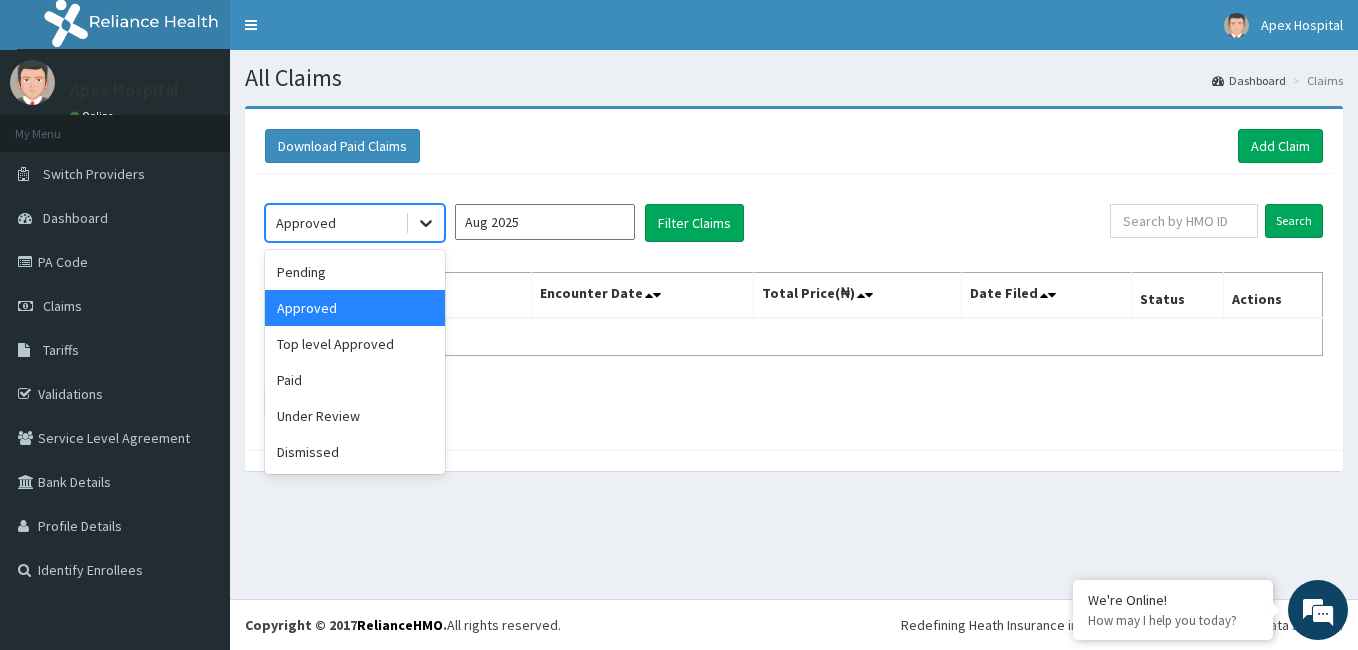 click 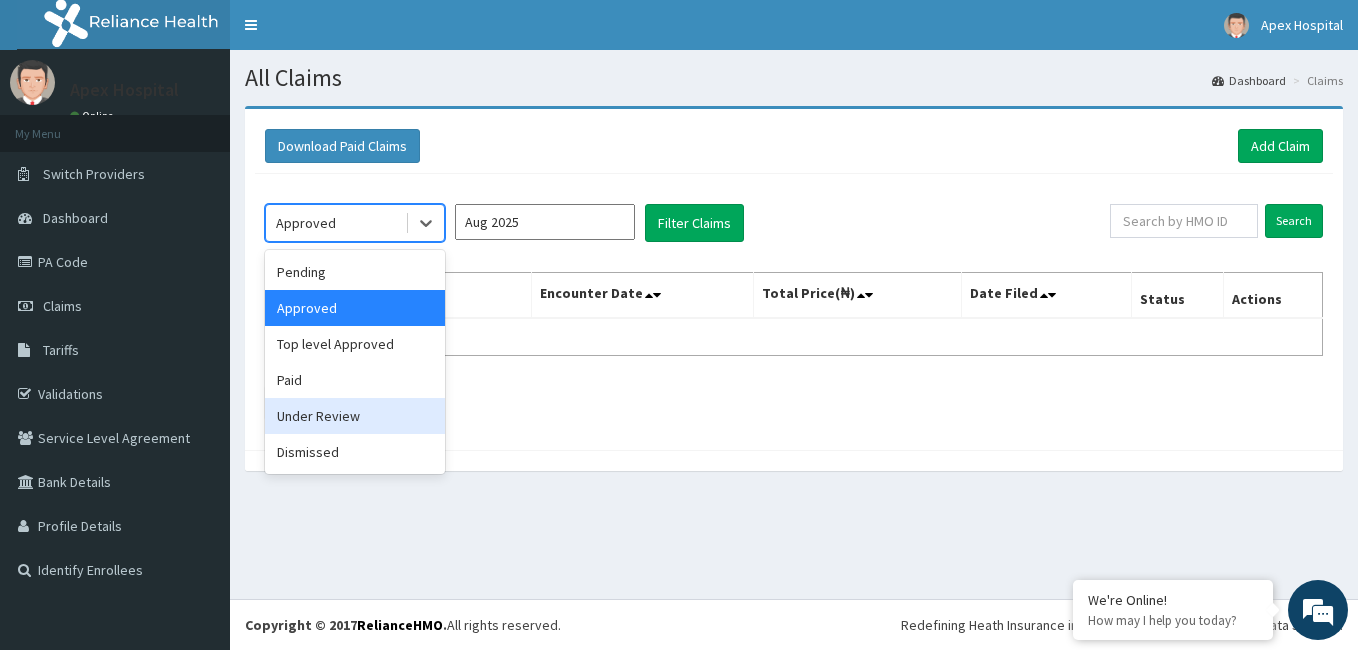 click on "Under Review" at bounding box center [355, 416] 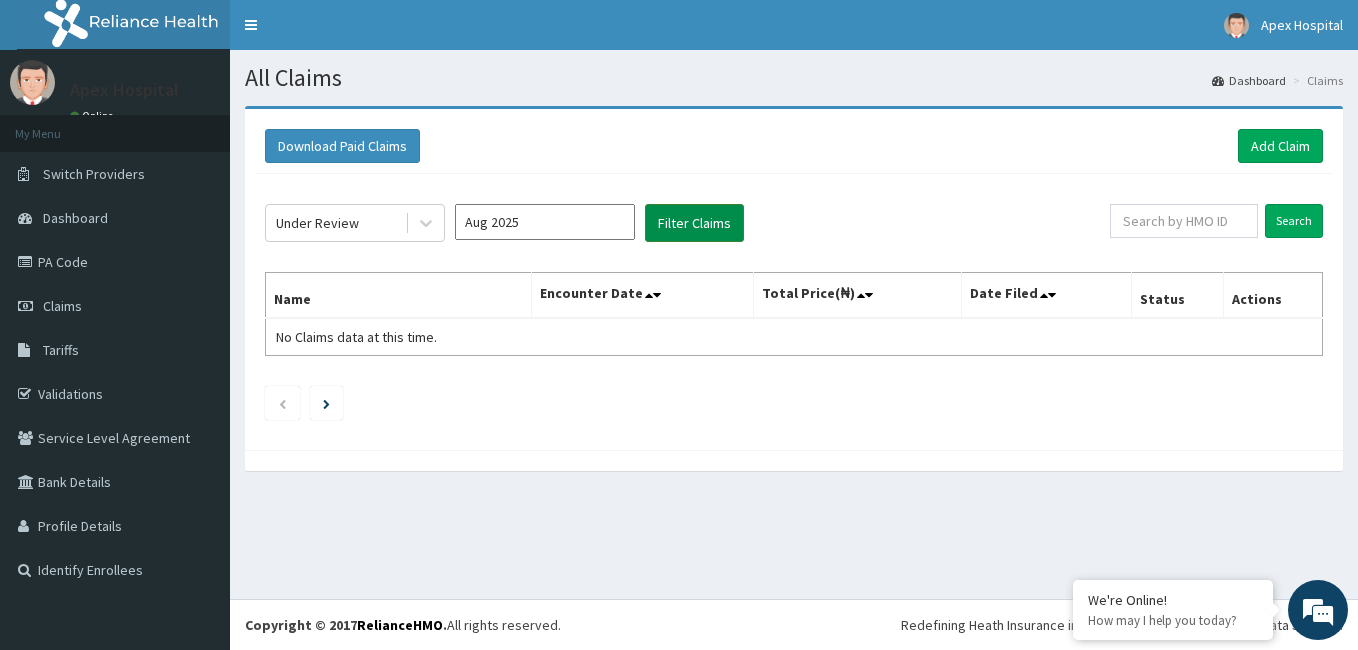 click on "Filter Claims" at bounding box center (694, 223) 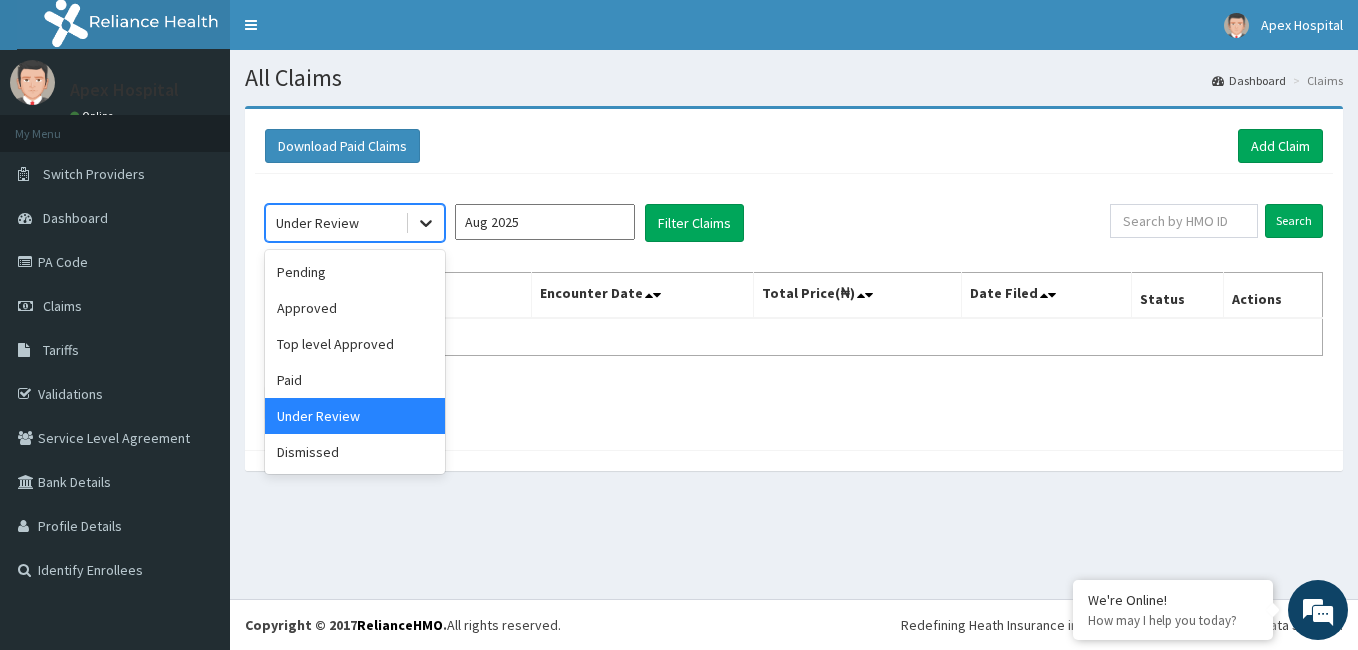 click 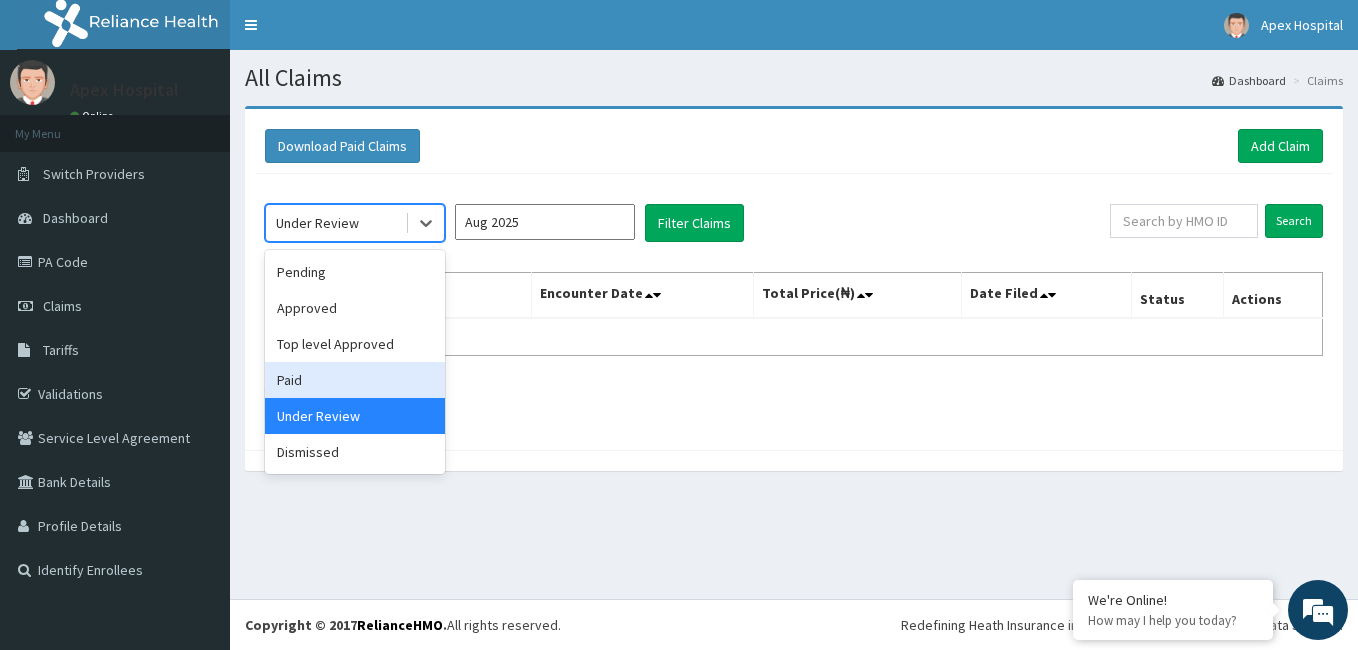 click on "Paid" at bounding box center [355, 380] 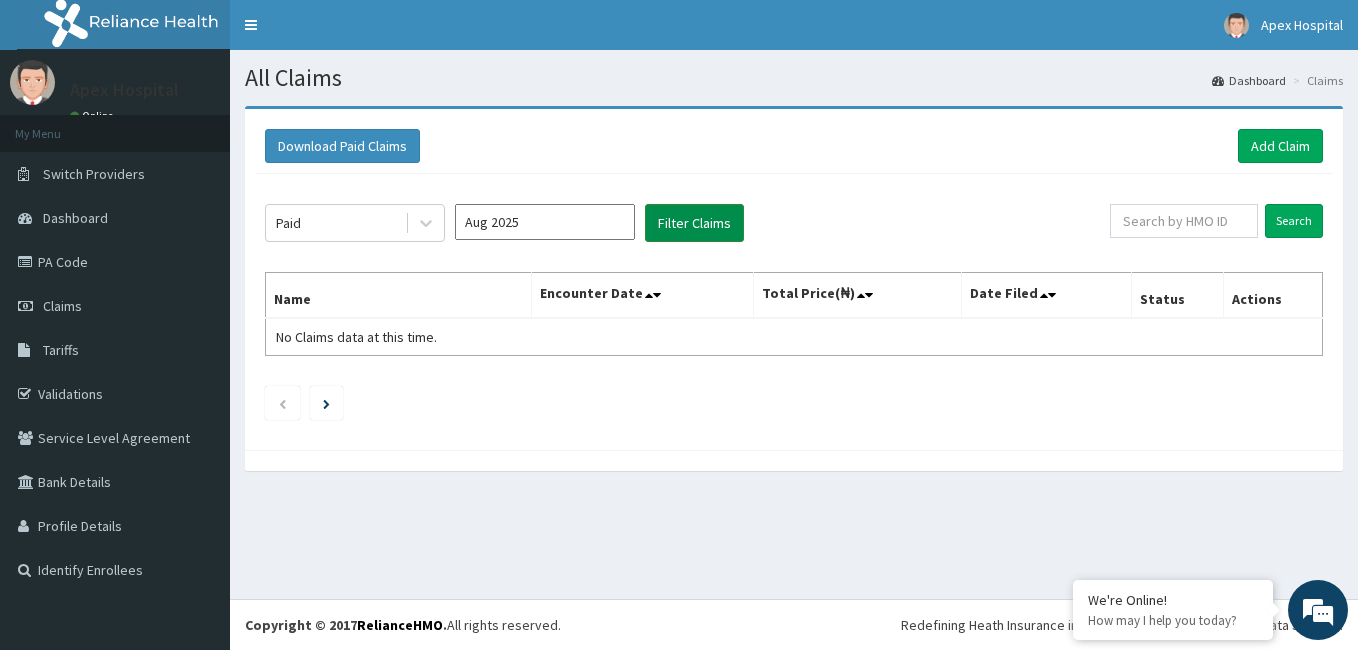 click on "Filter Claims" at bounding box center (694, 223) 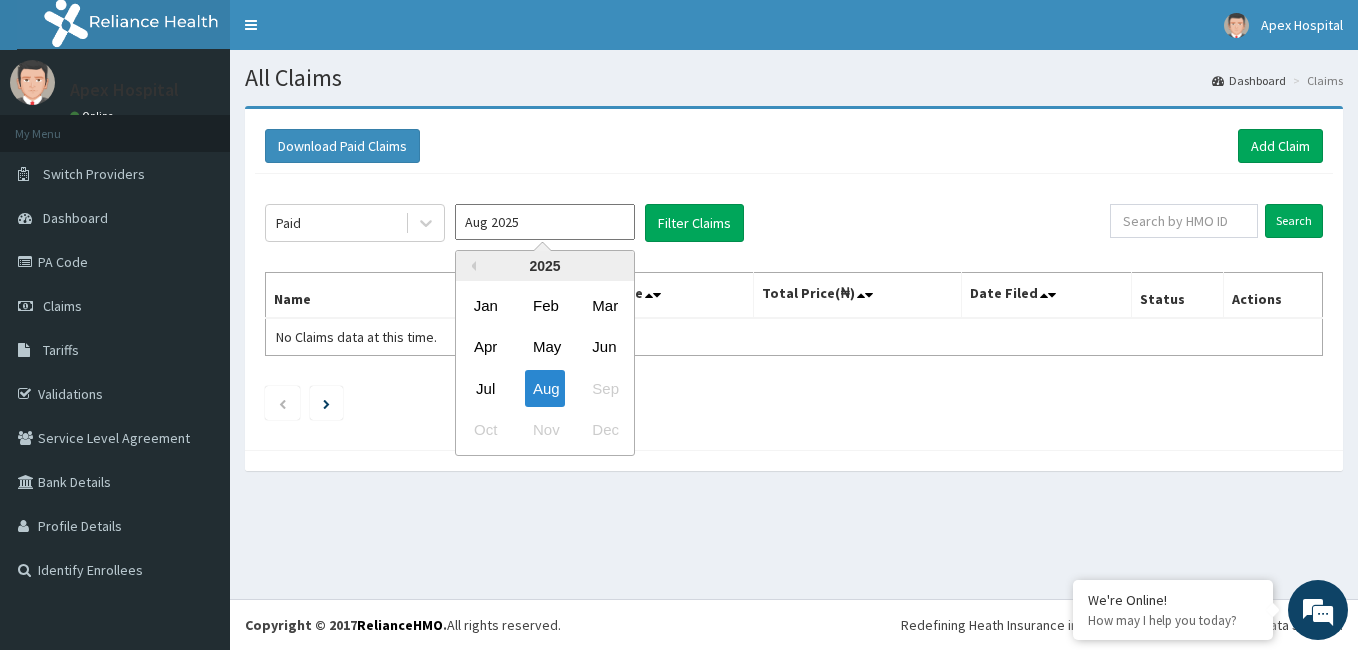 click on "Aug 2025" at bounding box center [545, 222] 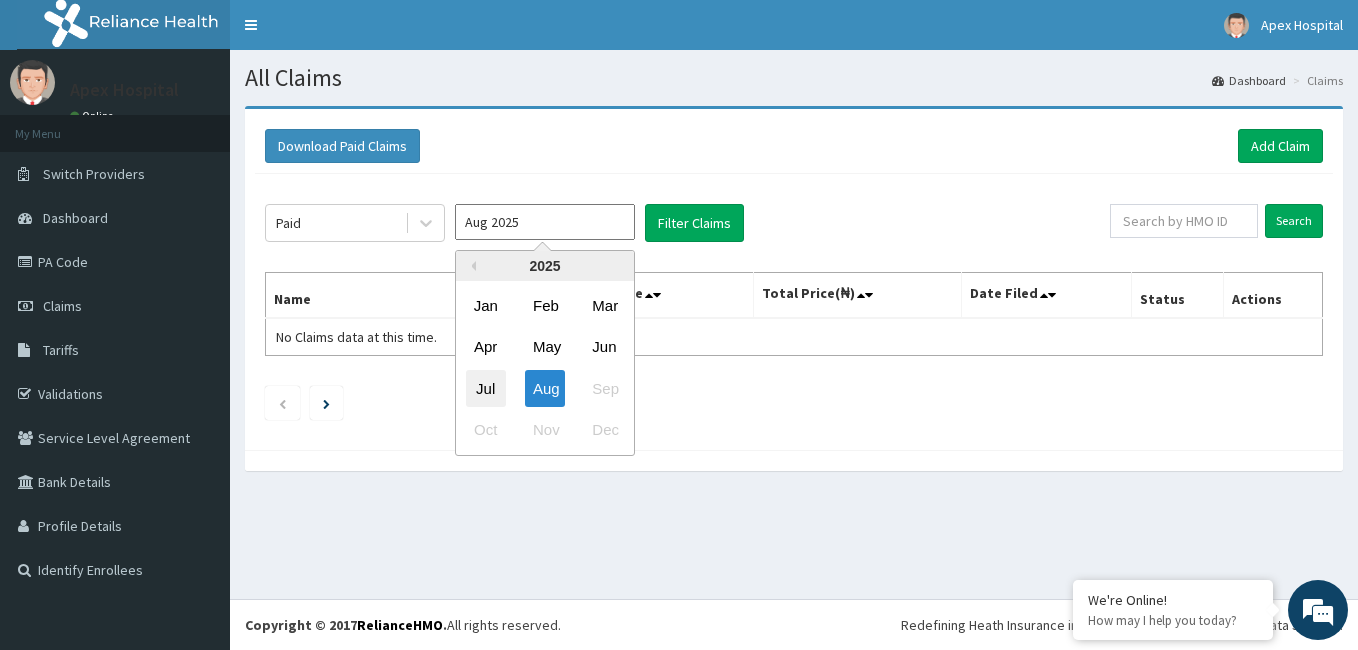 click on "Jul" at bounding box center (486, 388) 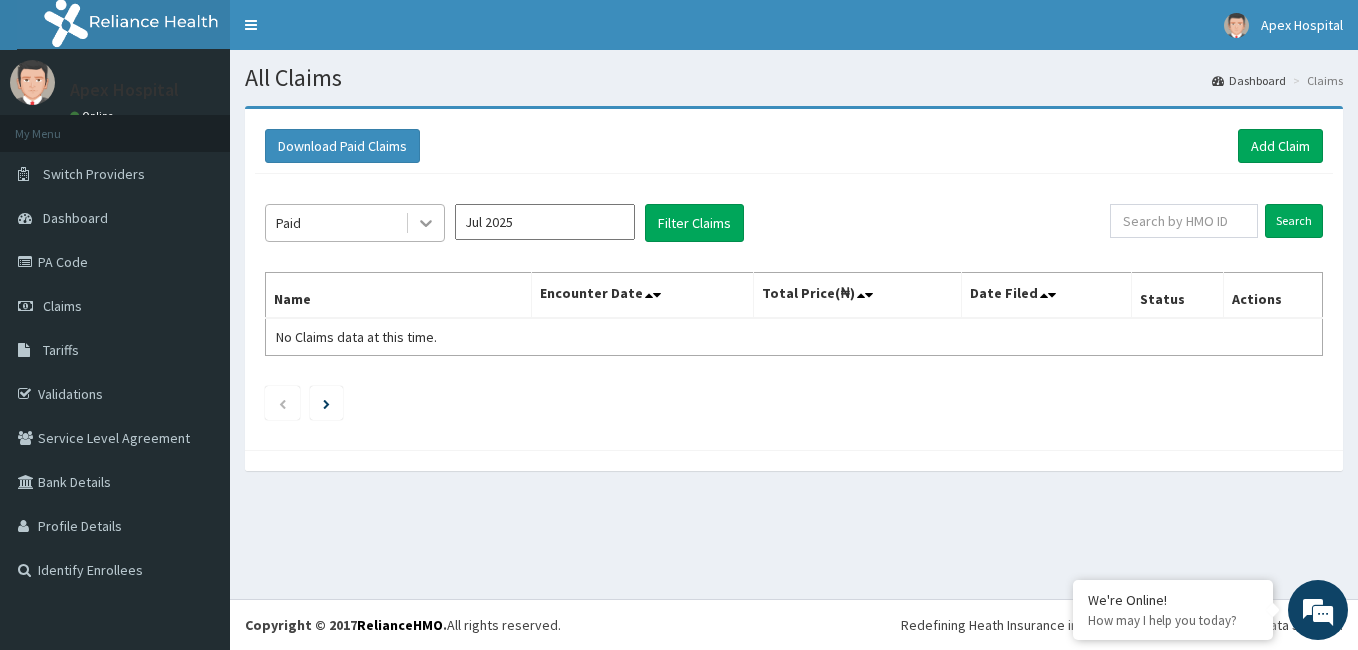 click 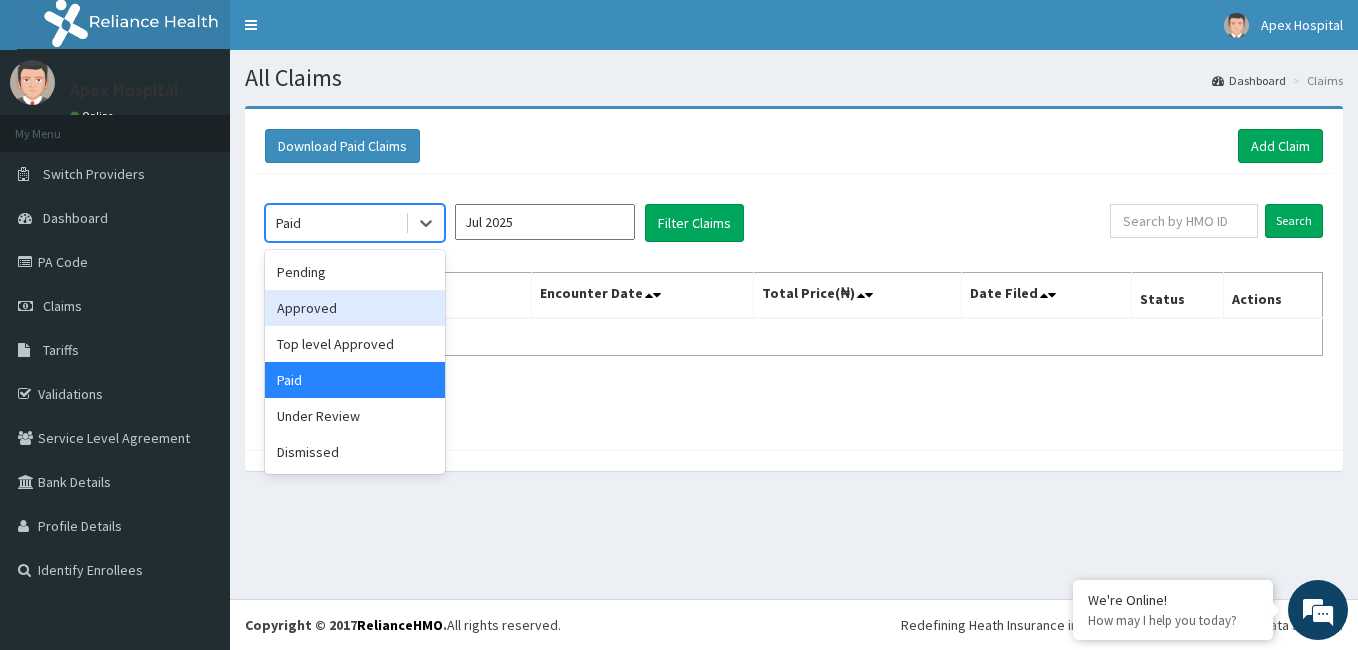 click on "Approved" at bounding box center (355, 308) 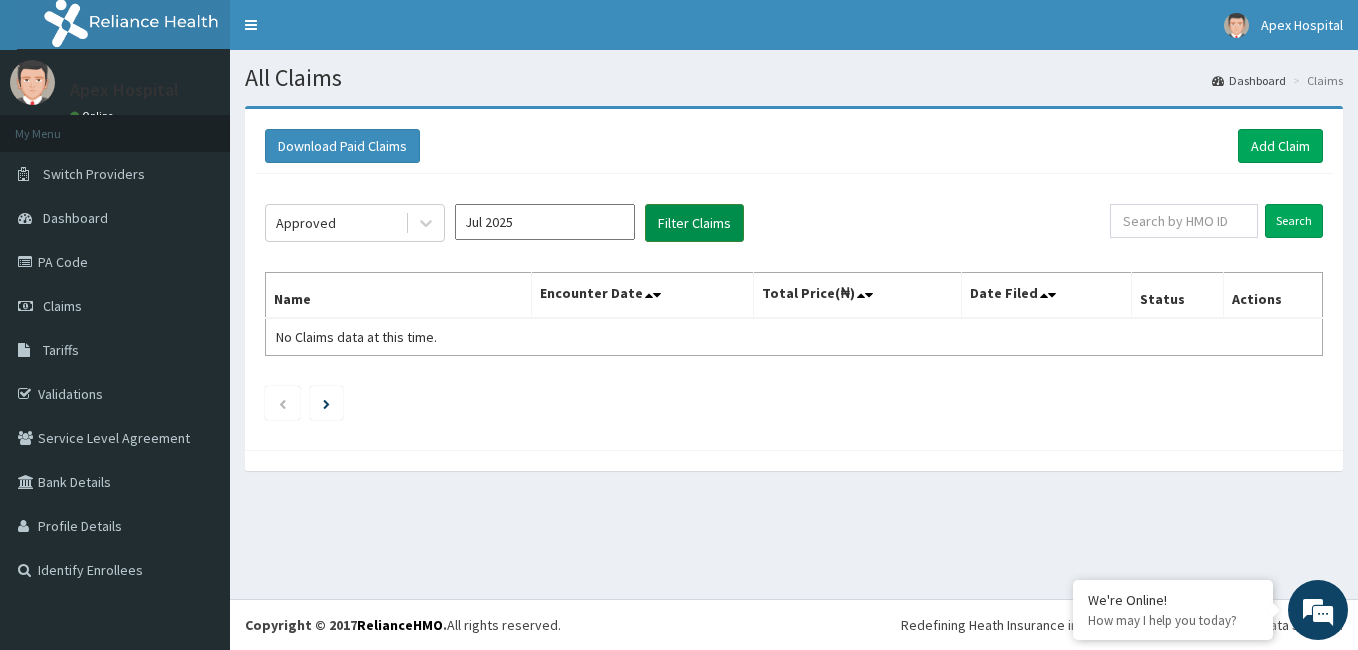 click on "Filter Claims" at bounding box center [694, 223] 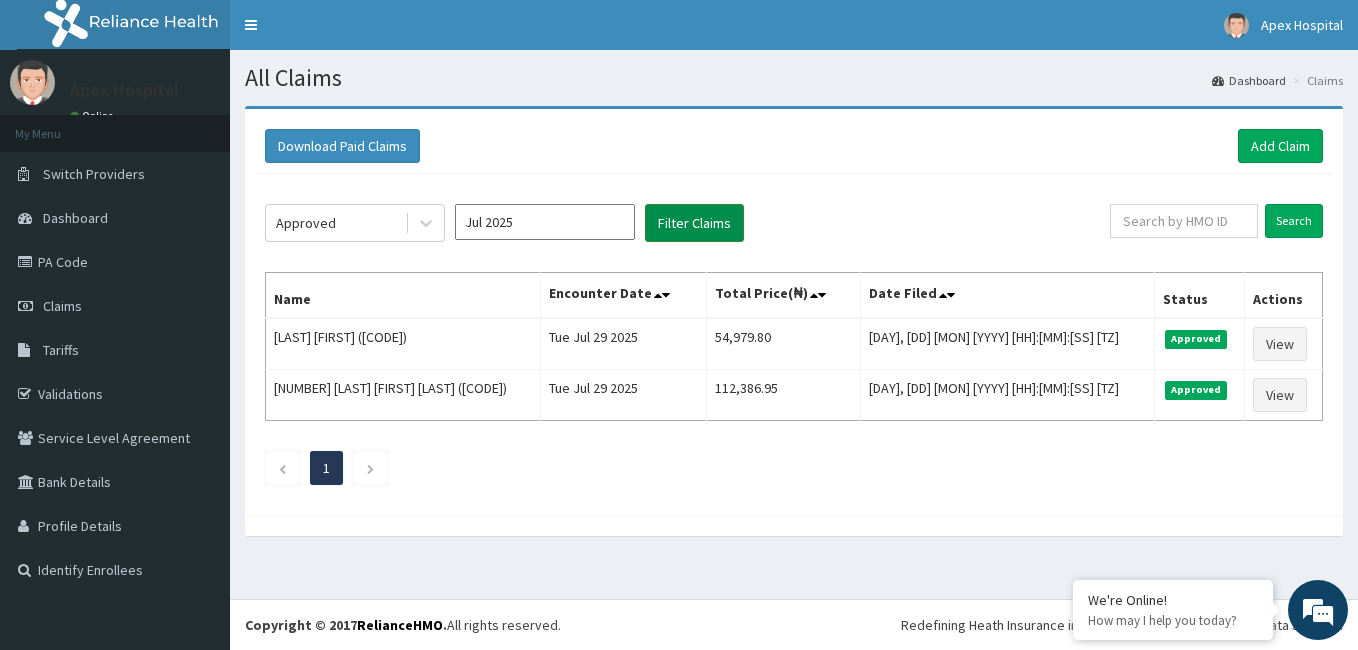 click on "Filter Claims" at bounding box center [694, 223] 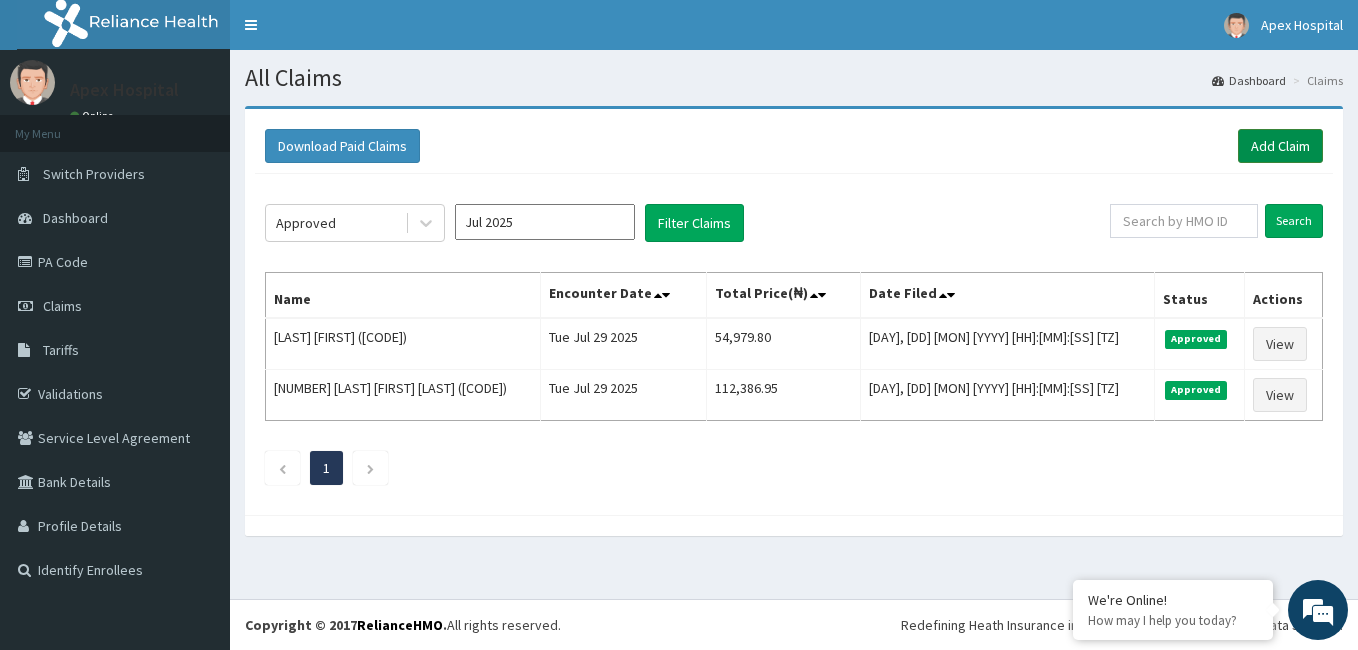 click on "Add Claim" at bounding box center (1280, 146) 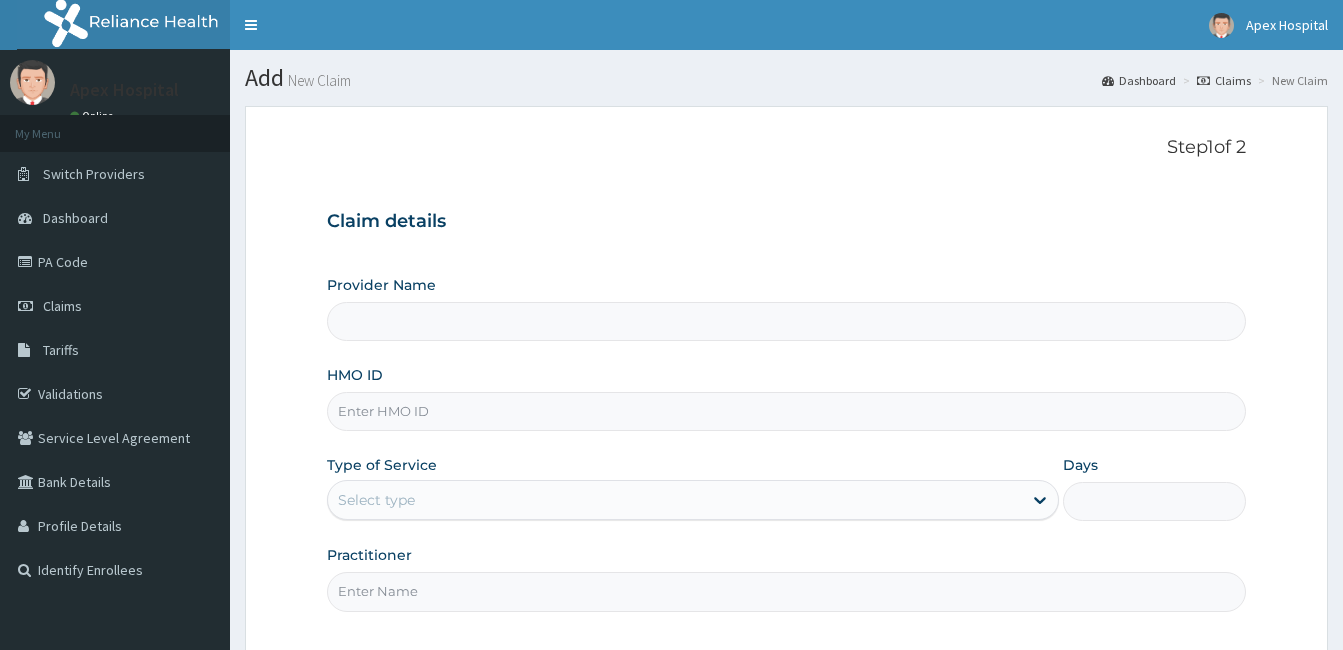 scroll, scrollTop: 0, scrollLeft: 0, axis: both 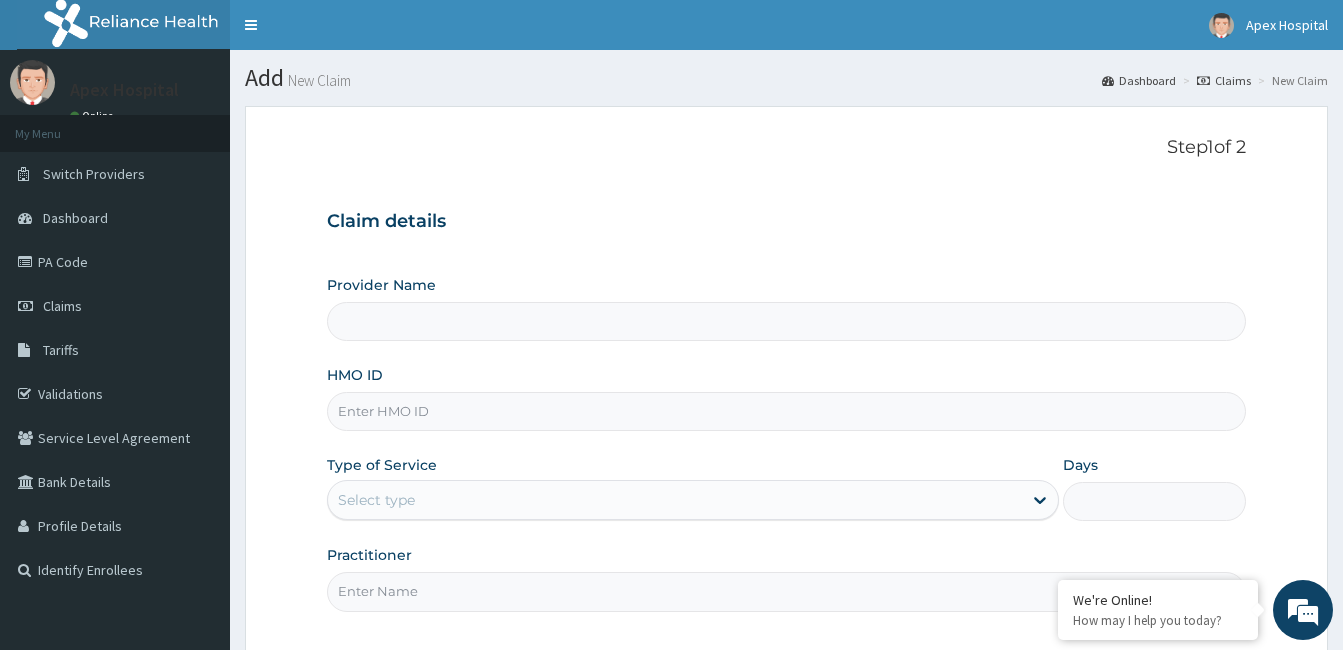 type on "Apex Health Specialist Hospital" 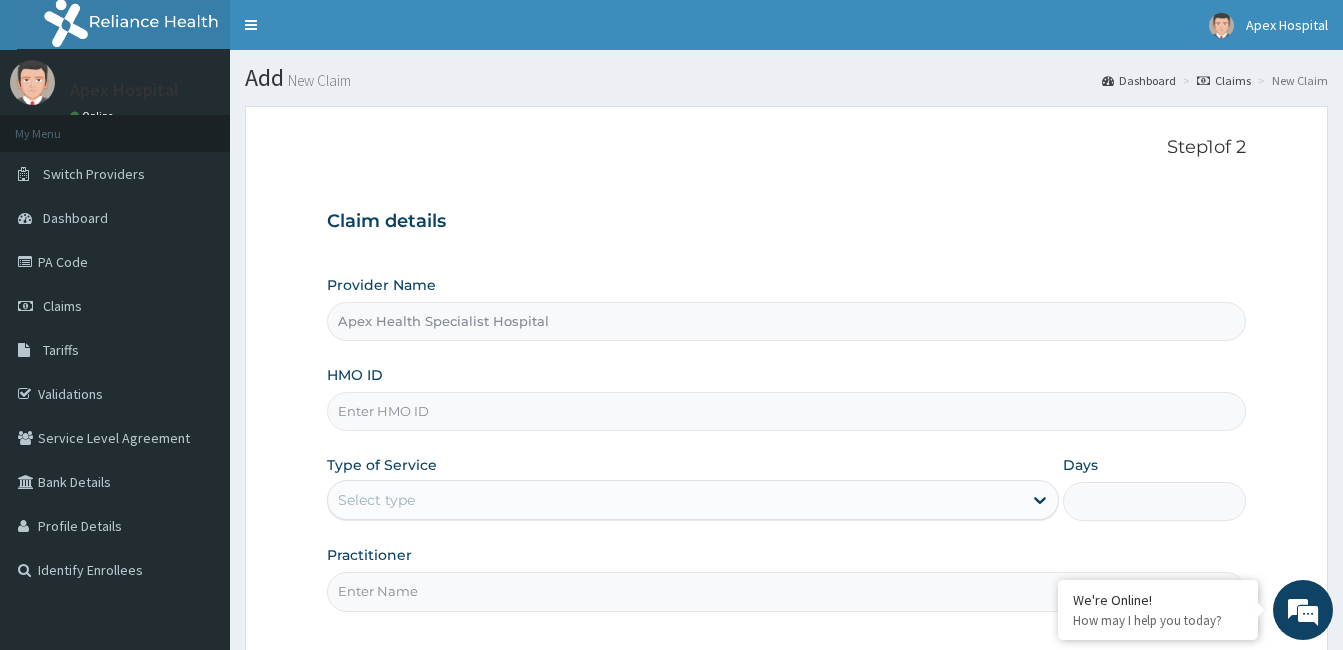 scroll, scrollTop: 0, scrollLeft: 0, axis: both 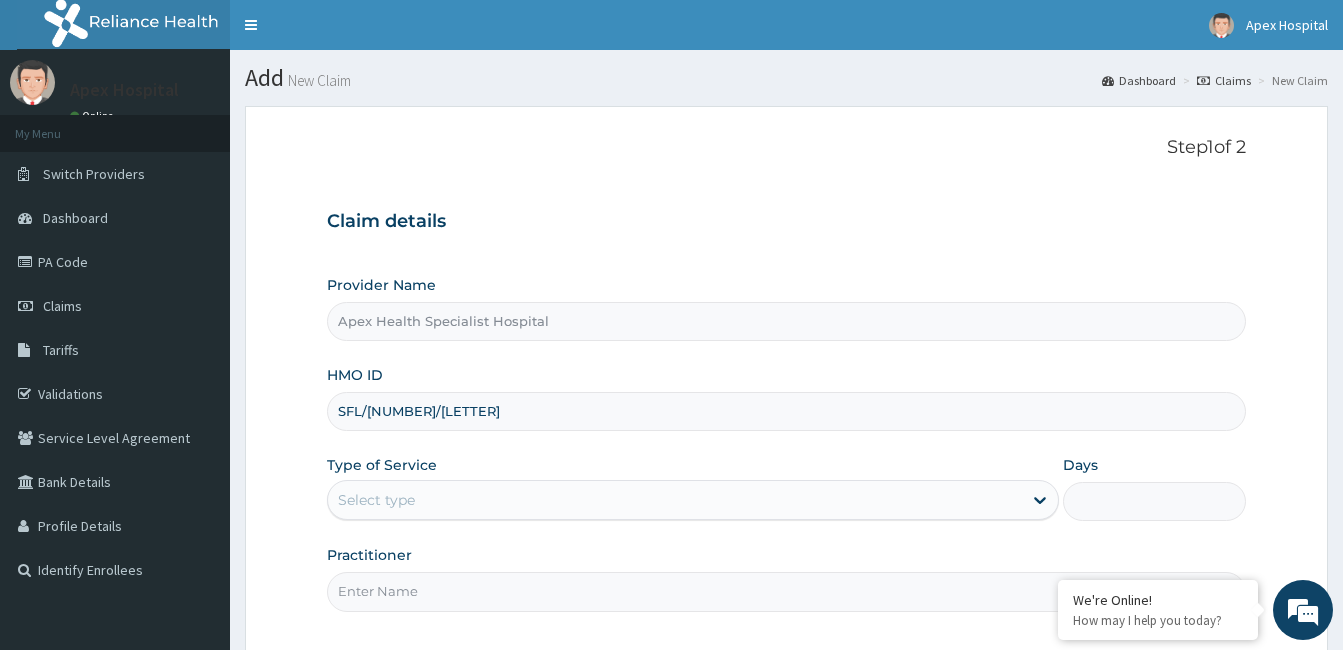type on "SFL/10491/A" 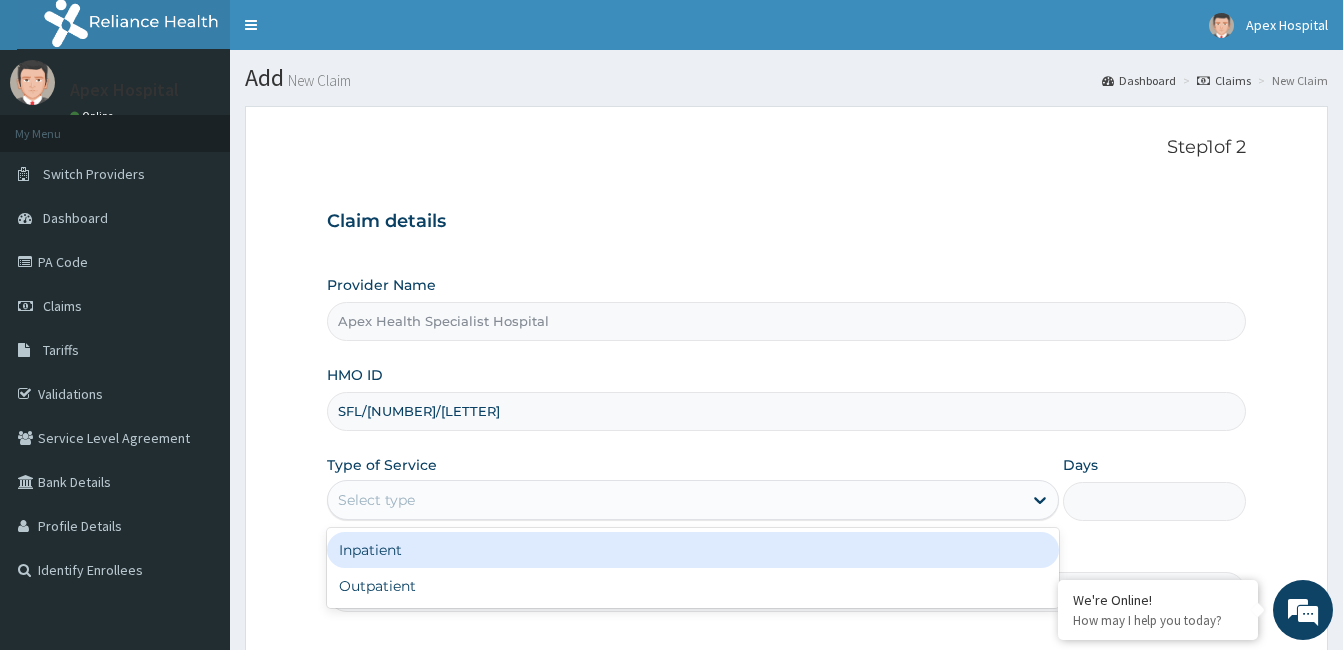 click on "Select type" at bounding box center [675, 500] 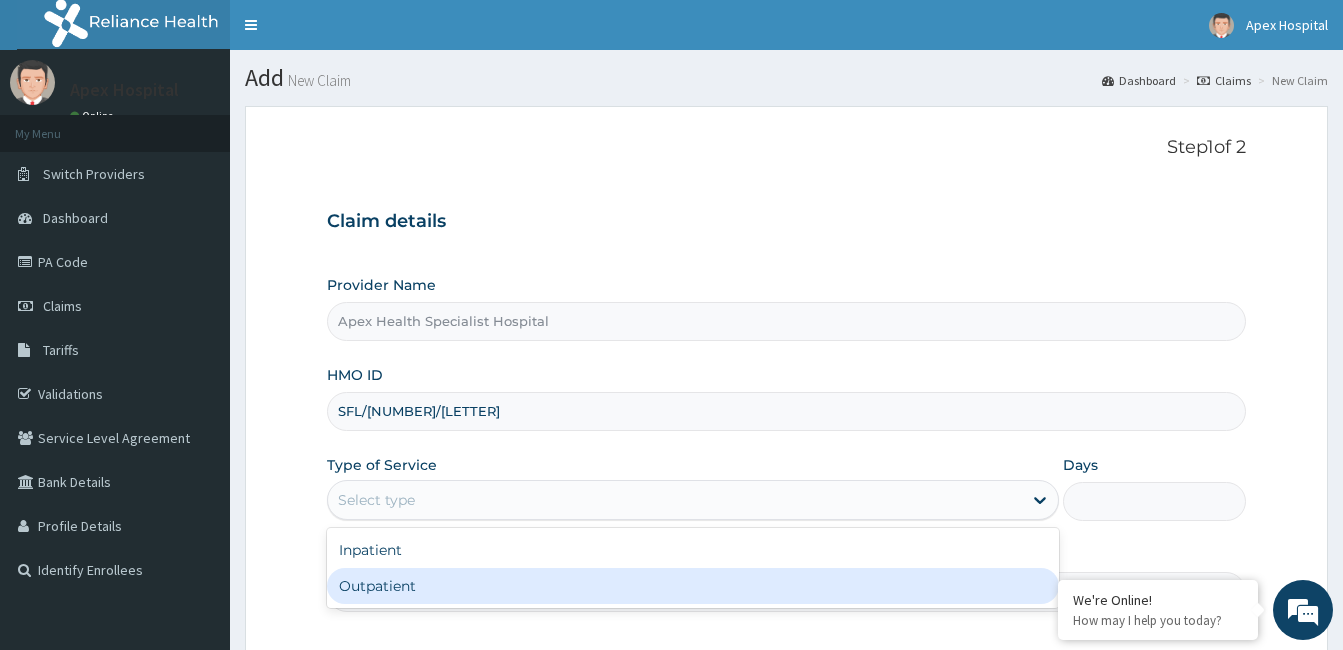 click on "Outpatient" at bounding box center [693, 586] 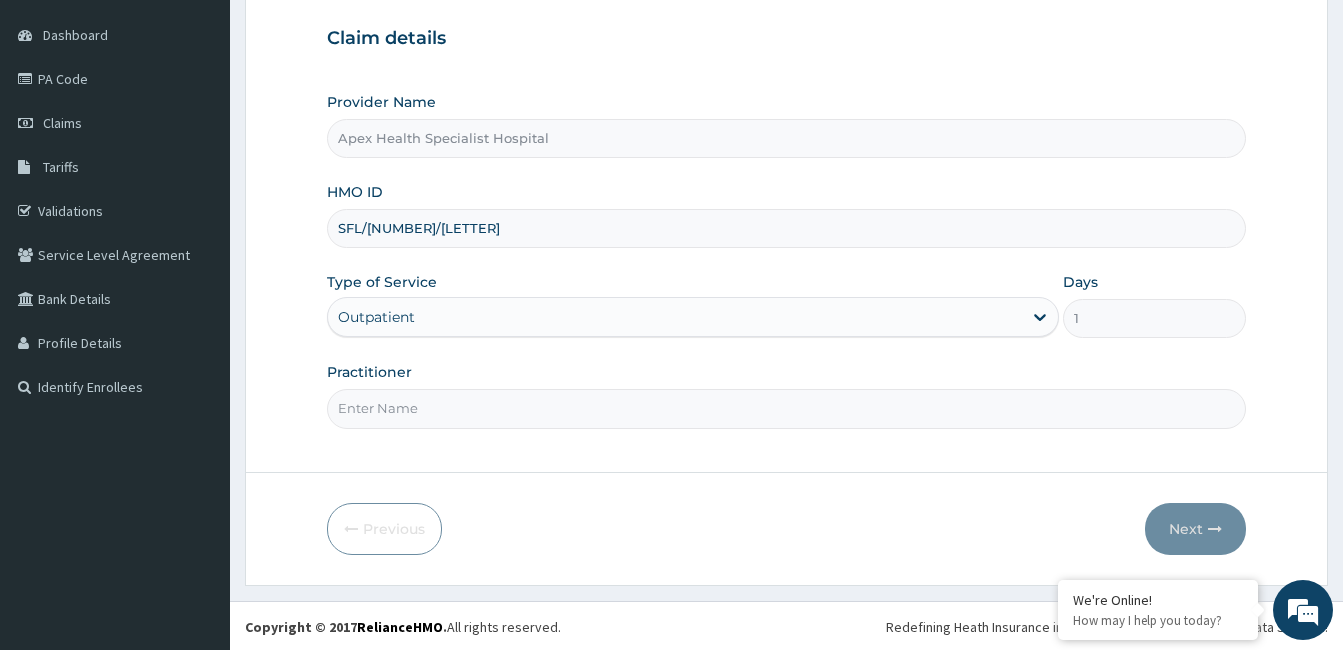 scroll, scrollTop: 185, scrollLeft: 0, axis: vertical 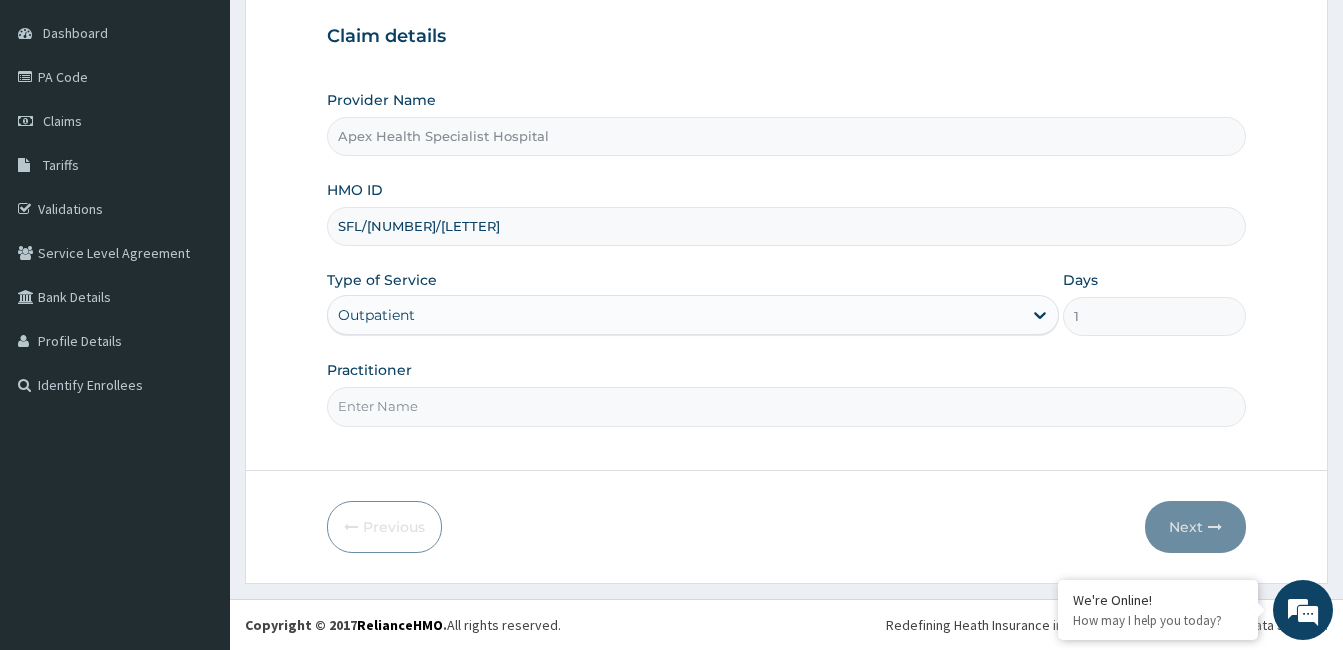 click on "Practitioner" at bounding box center (786, 406) 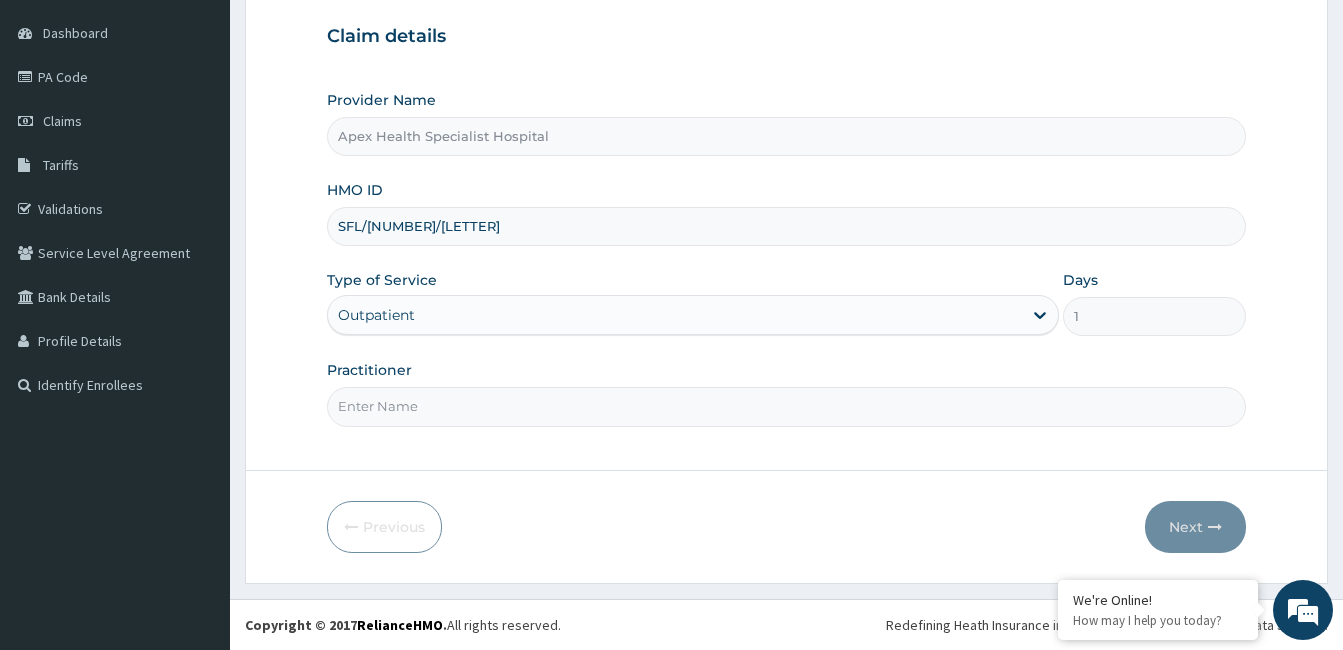 click on "Practitioner" at bounding box center [786, 406] 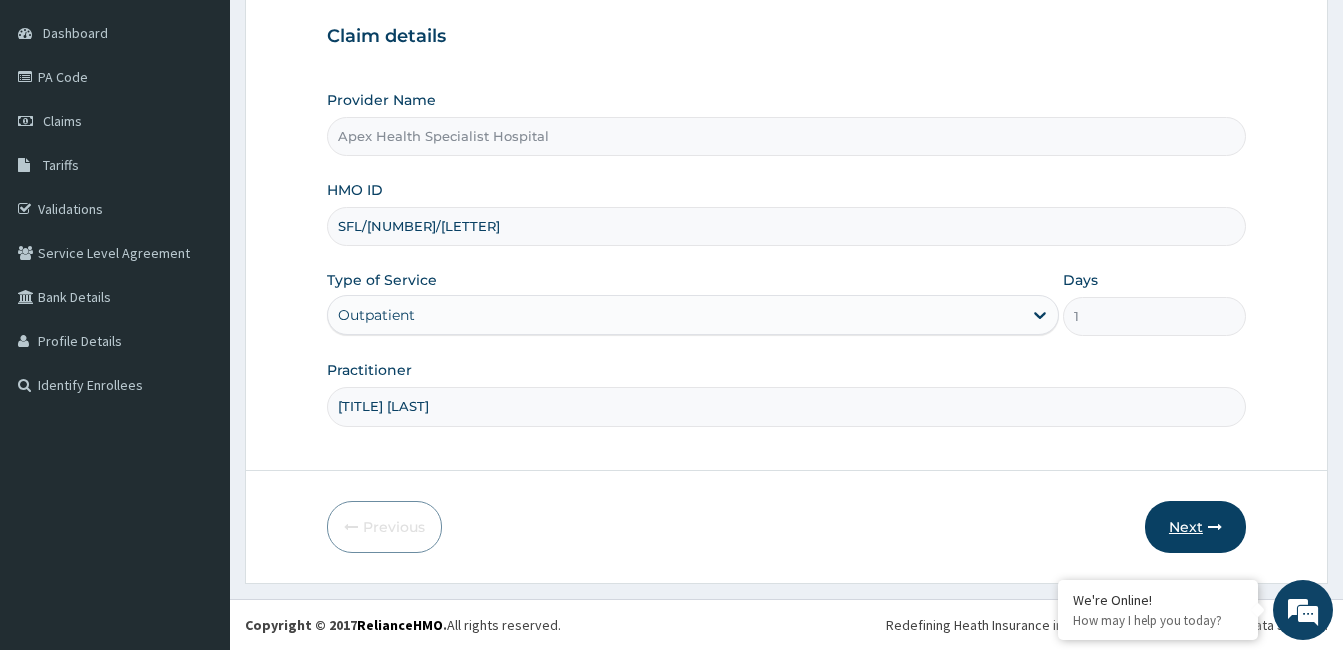 type on "DR CHIBUNNA" 